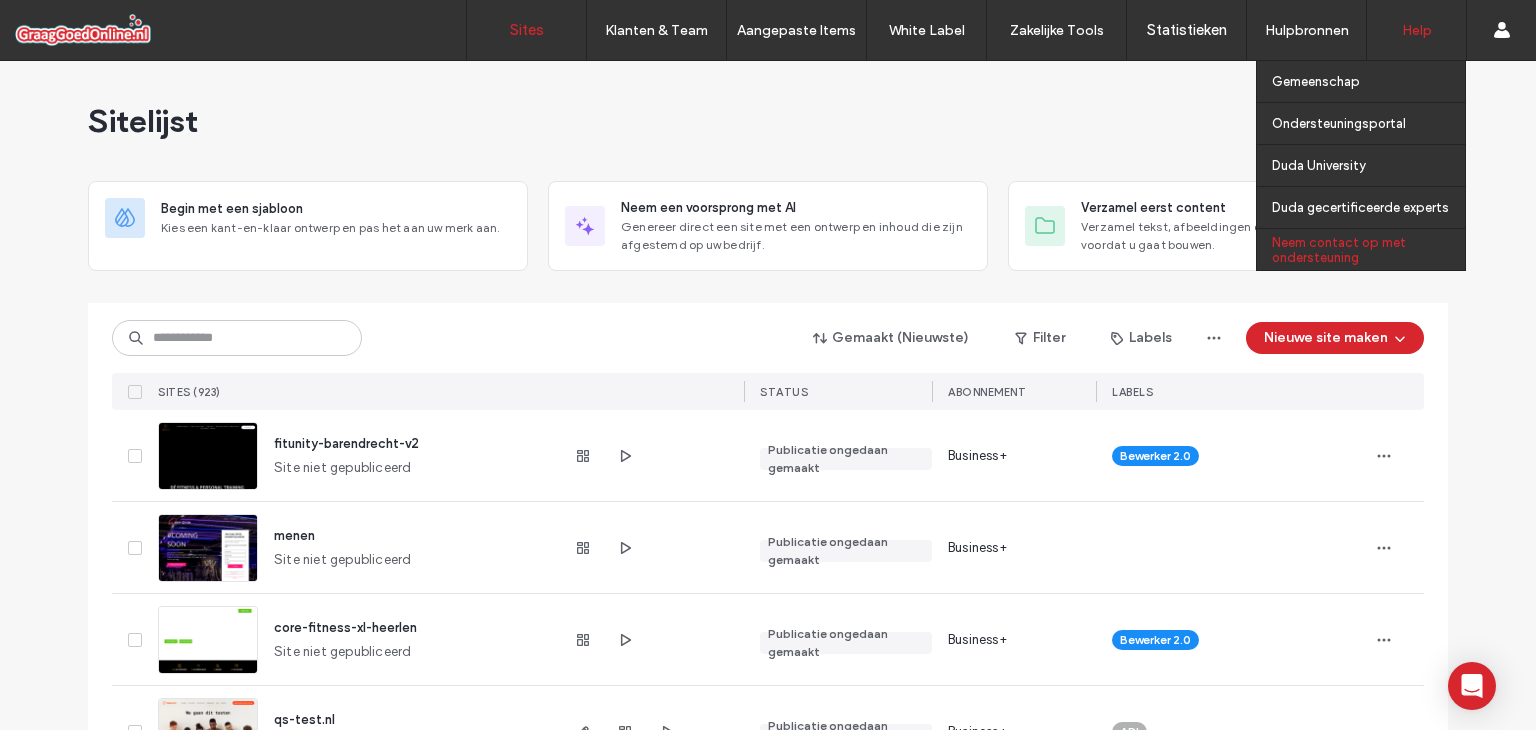 scroll, scrollTop: 0, scrollLeft: 0, axis: both 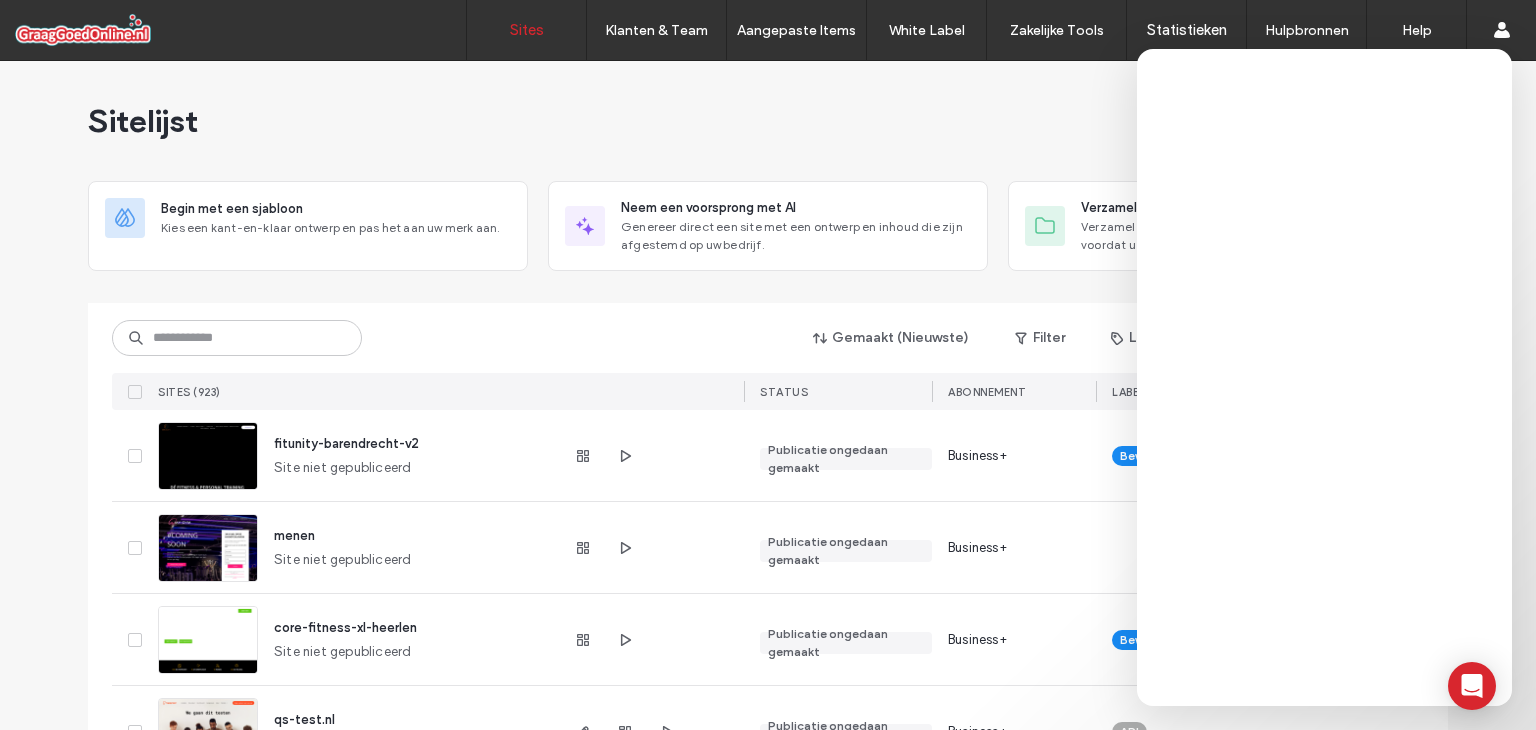 click on "Sitelijst" at bounding box center [768, 121] 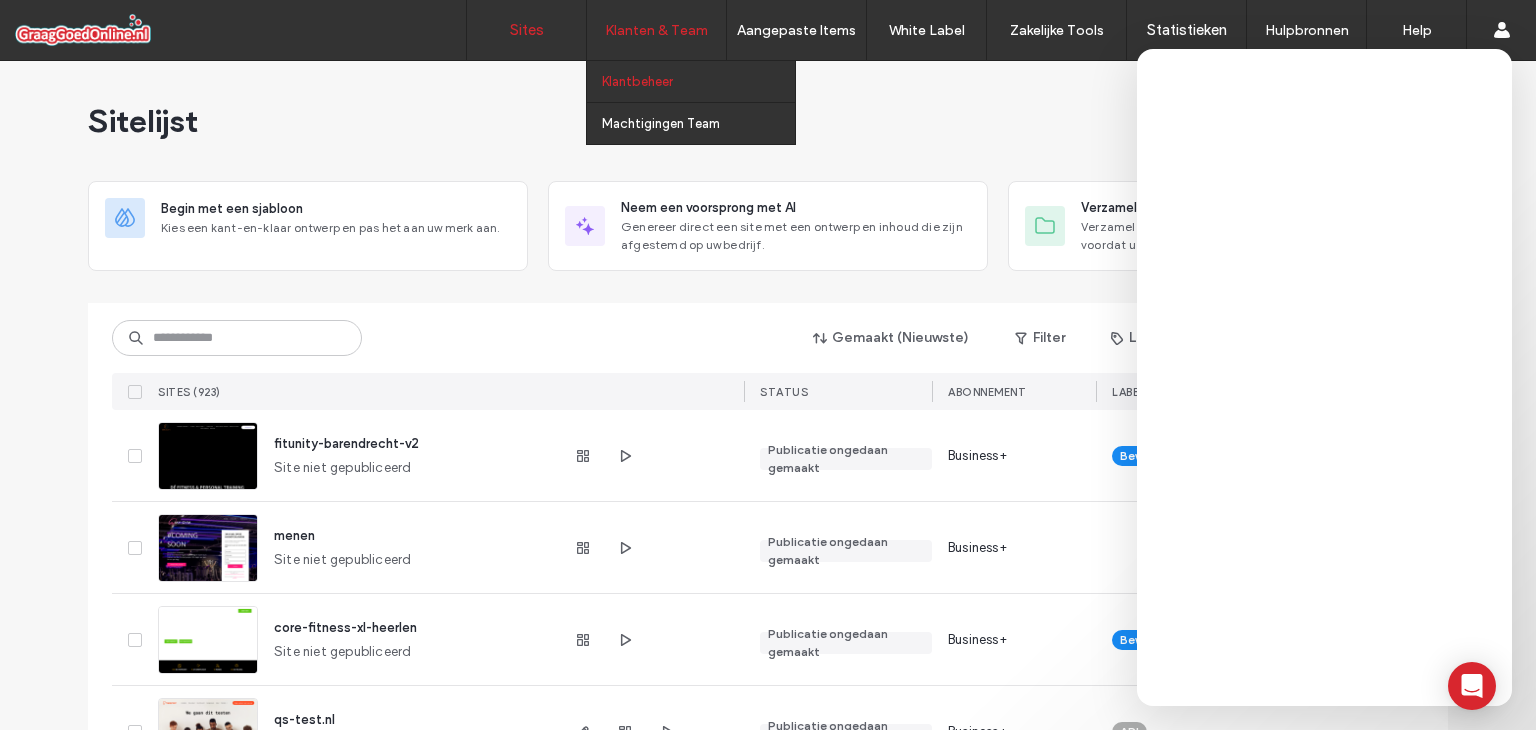 click on "Klantbeheer" at bounding box center [698, 81] 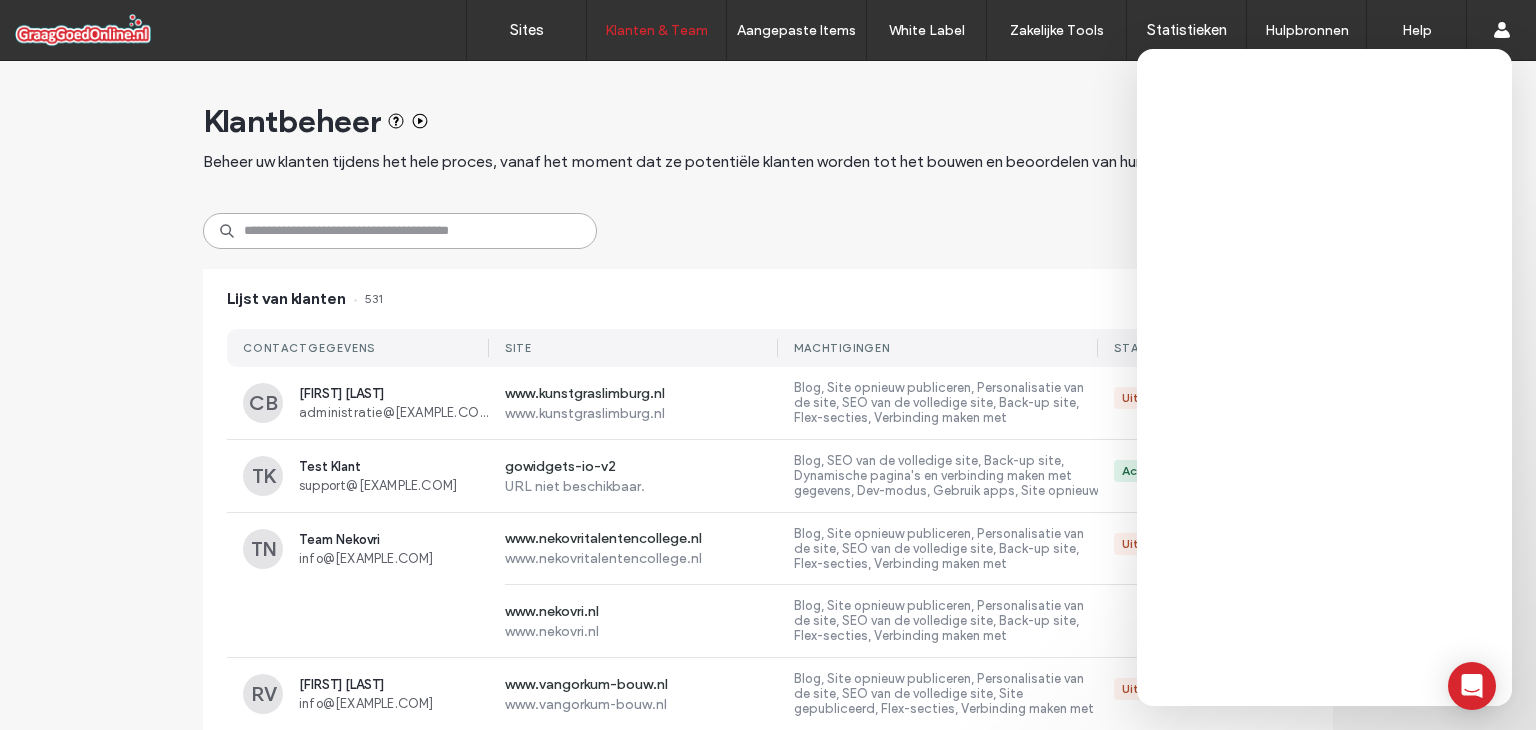 click at bounding box center (400, 231) 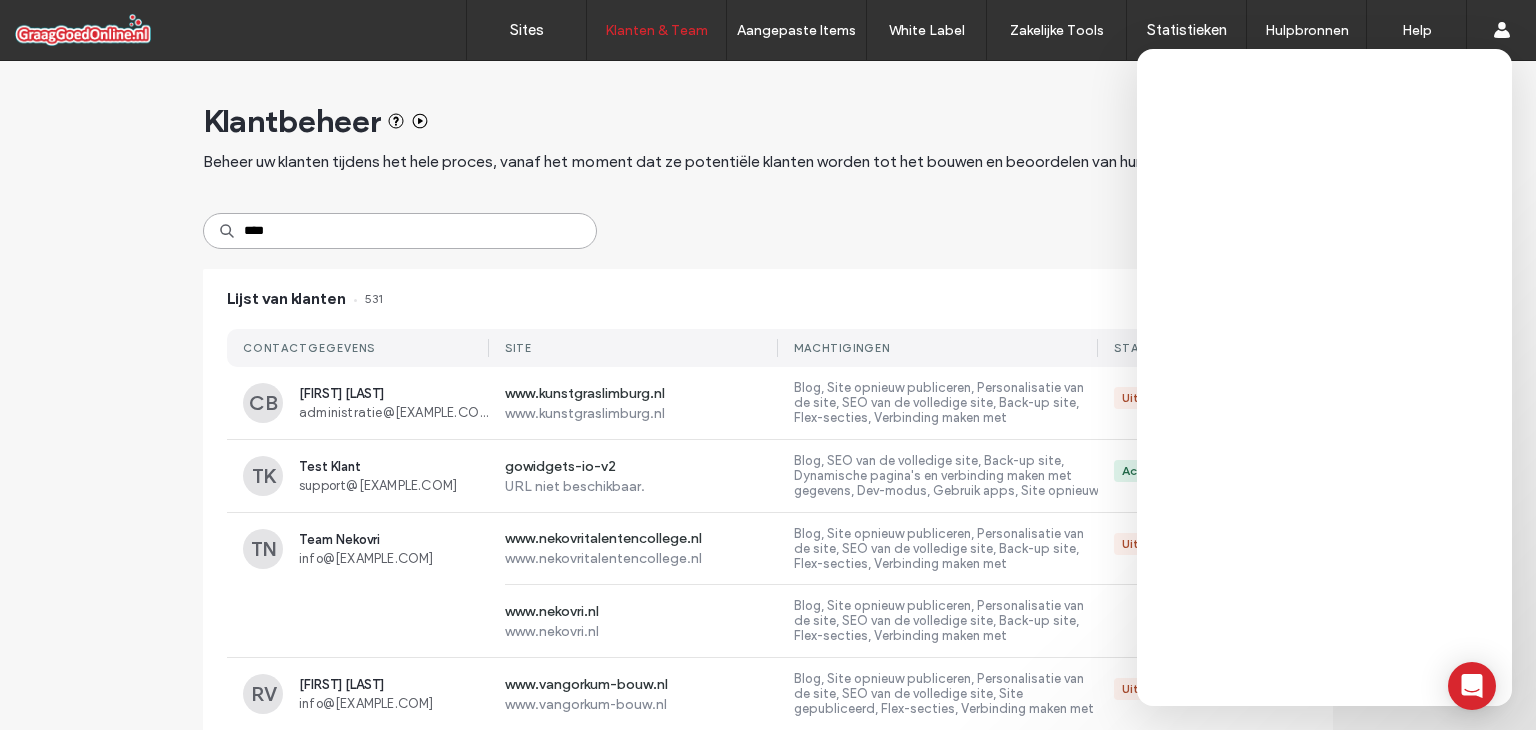 type on "****" 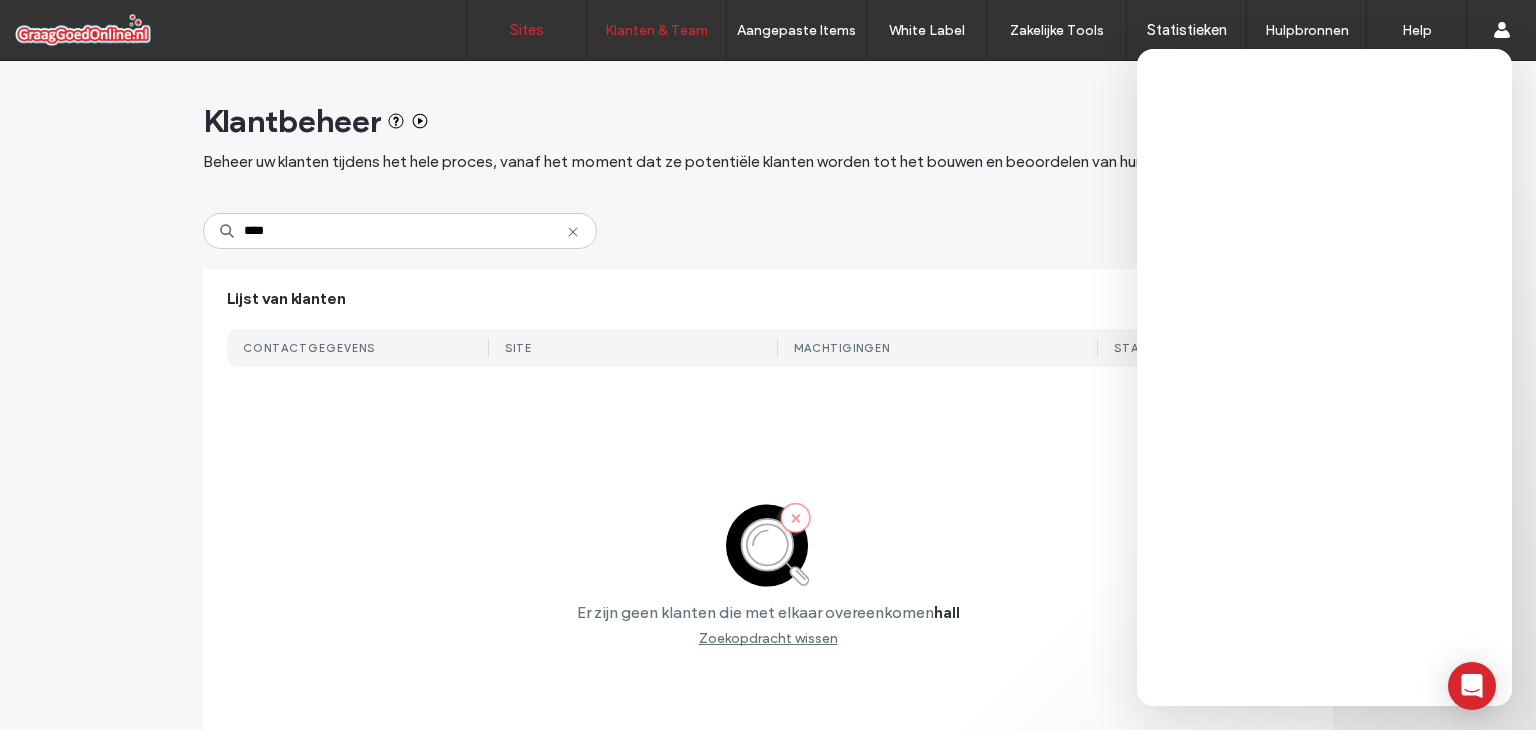 click on "Sites" at bounding box center [527, 30] 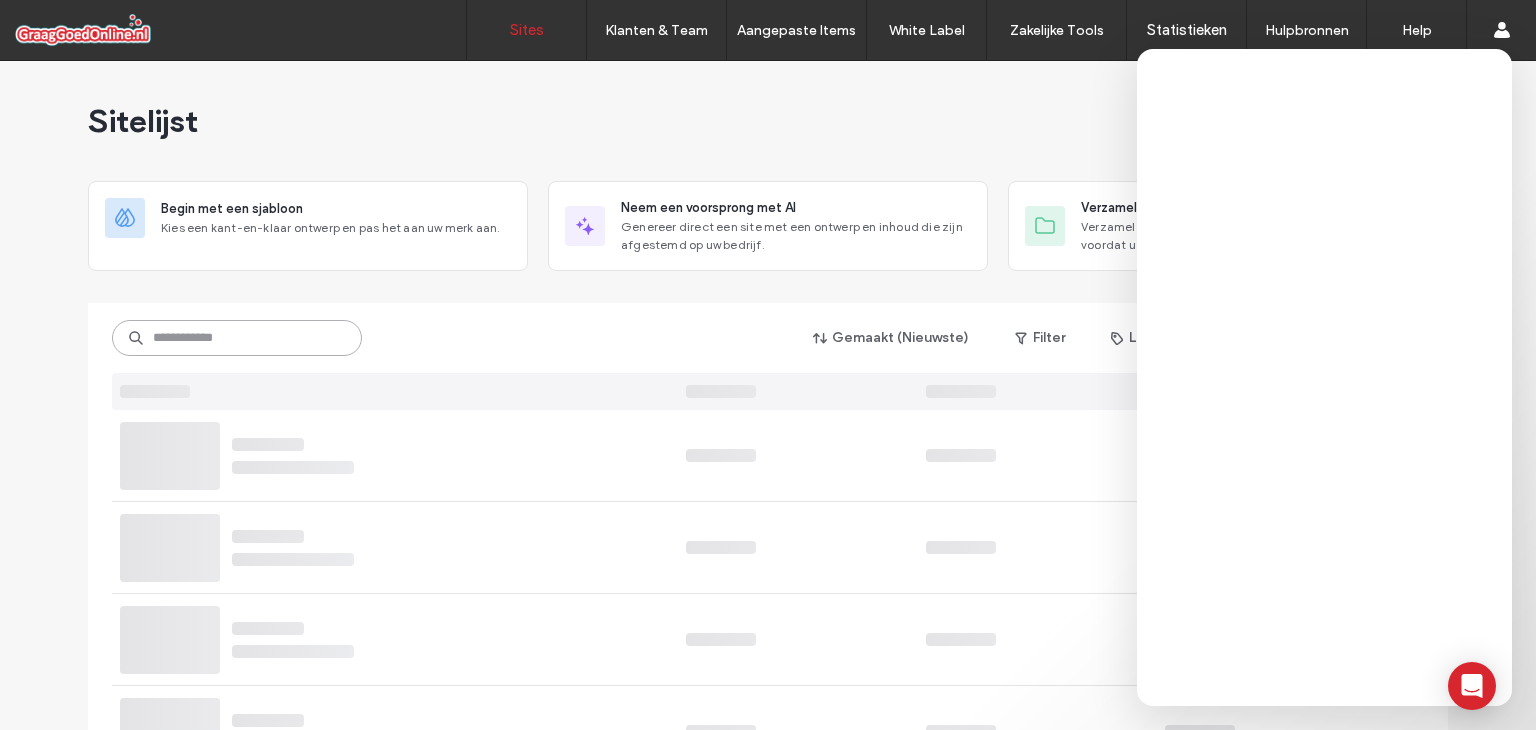click at bounding box center (237, 338) 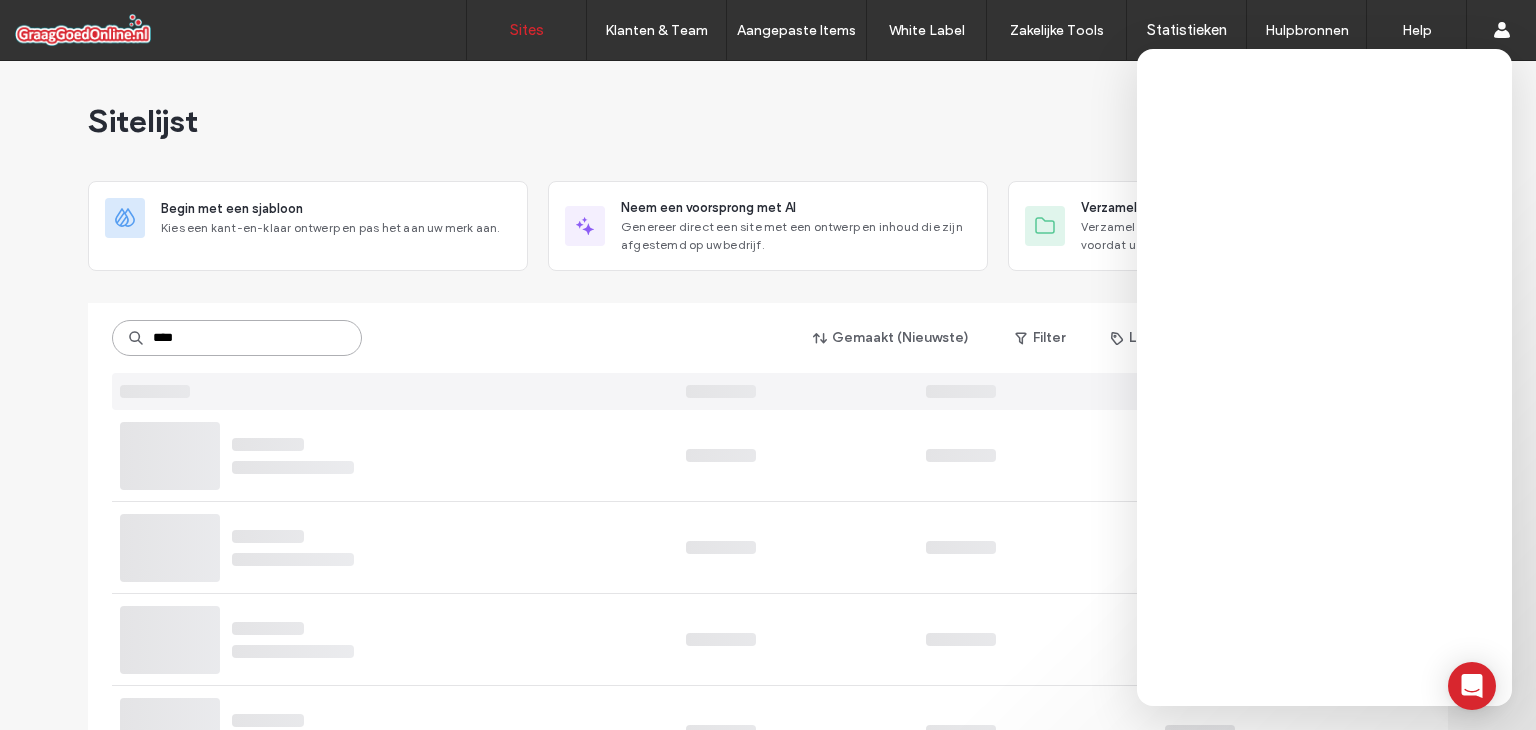 type on "****" 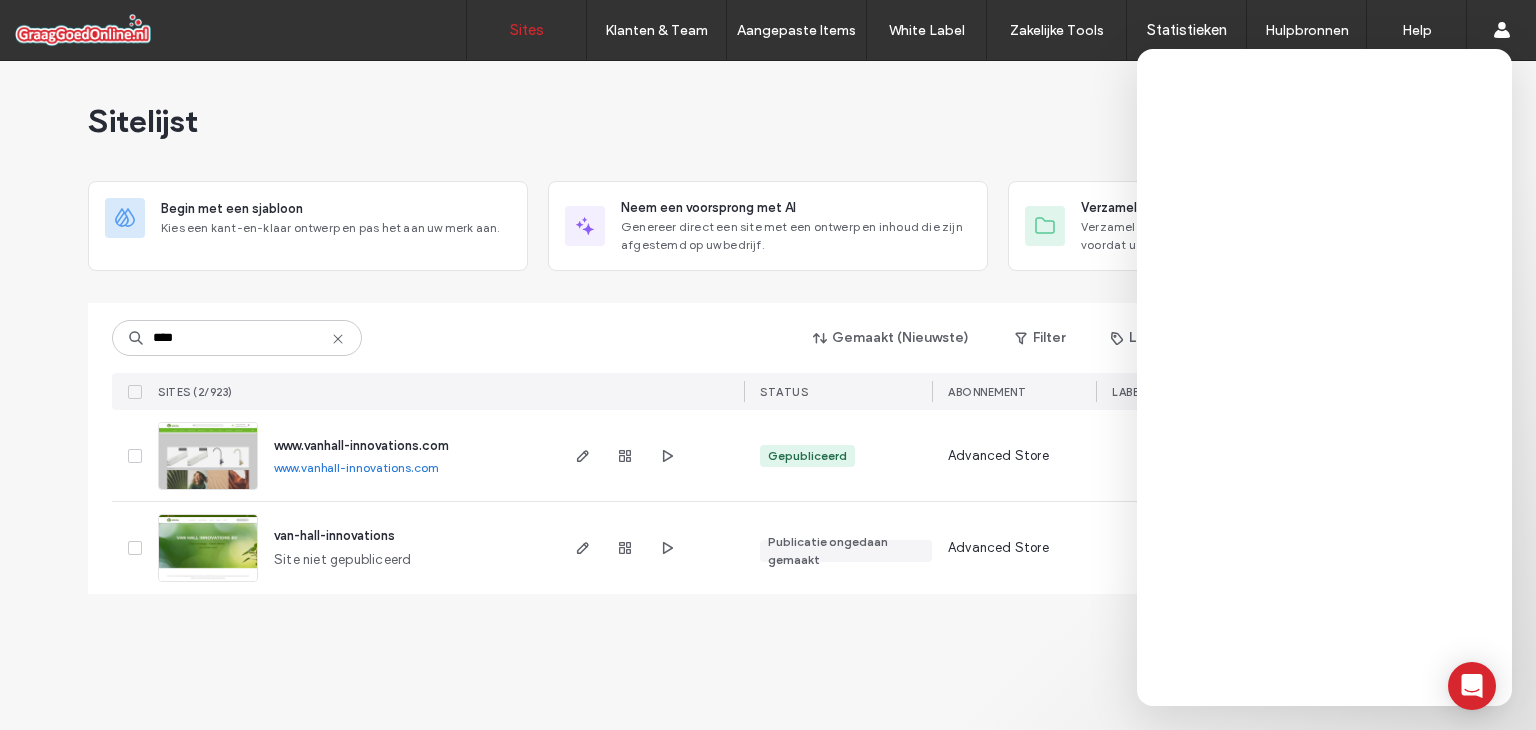 click on "www.vanhall-innovations.com" at bounding box center (361, 445) 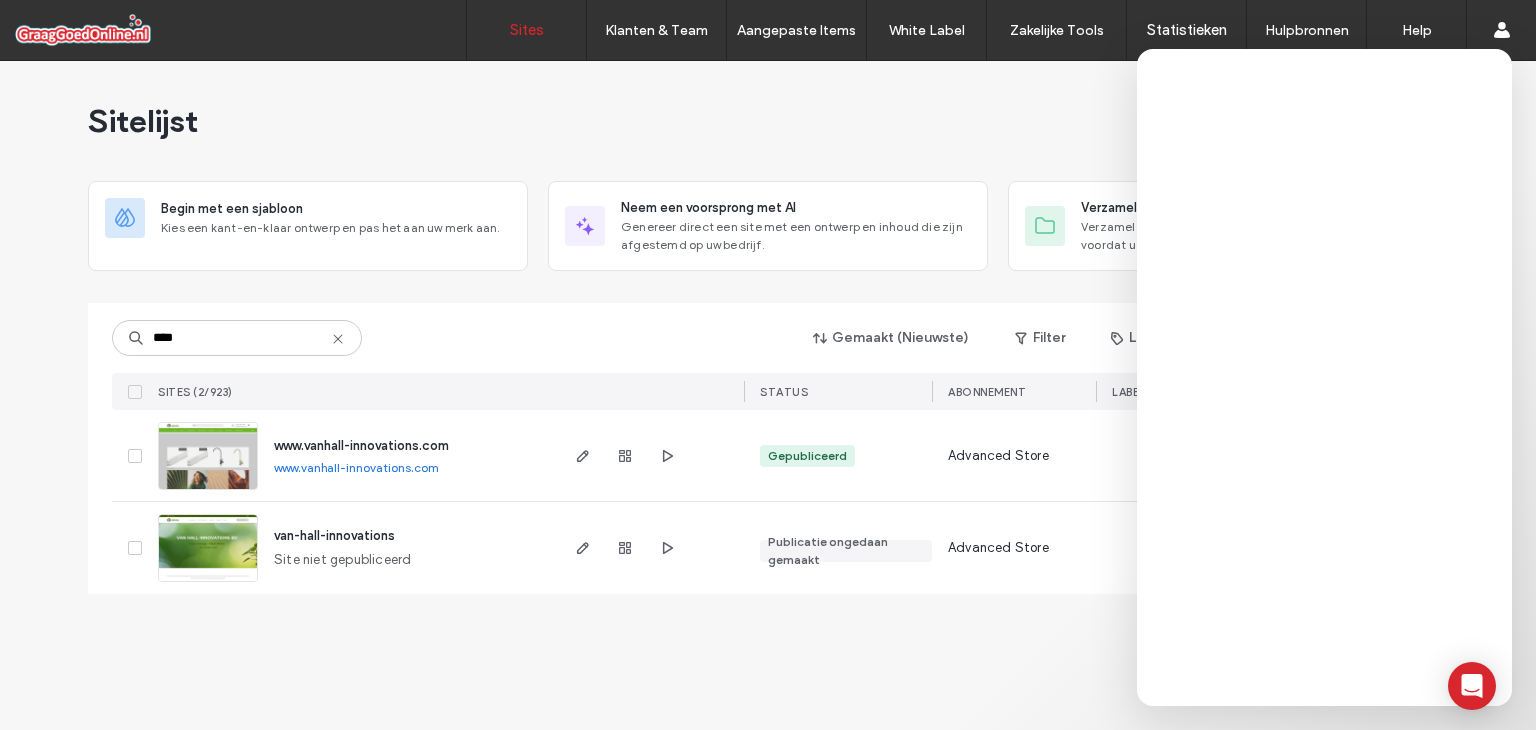 click on "**** Gemaakt (Nieuwste) Filter Labels Nieuwe site maken Sites (2/923) STATUS Abonnement LABELS" at bounding box center [768, 356] 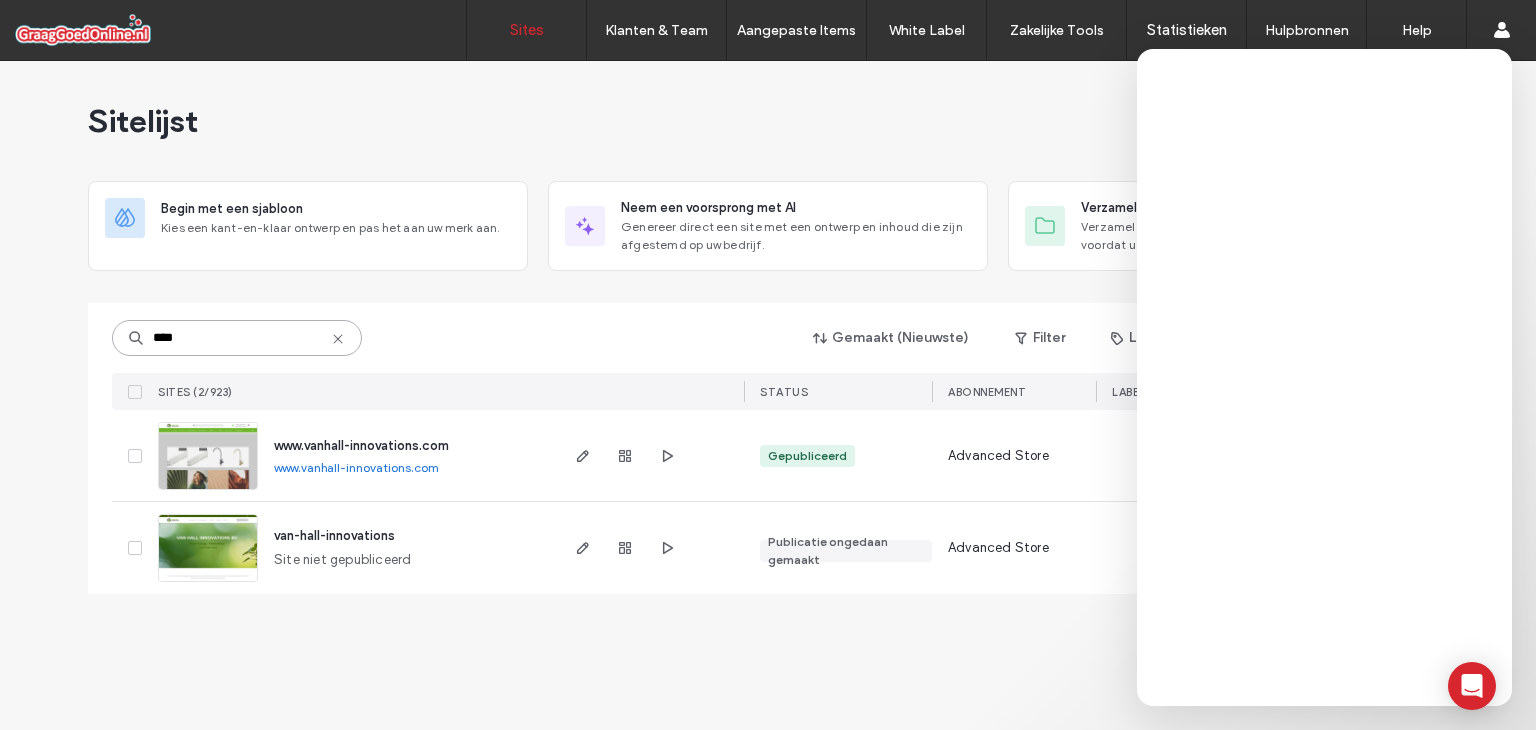 click on "****" at bounding box center [237, 338] 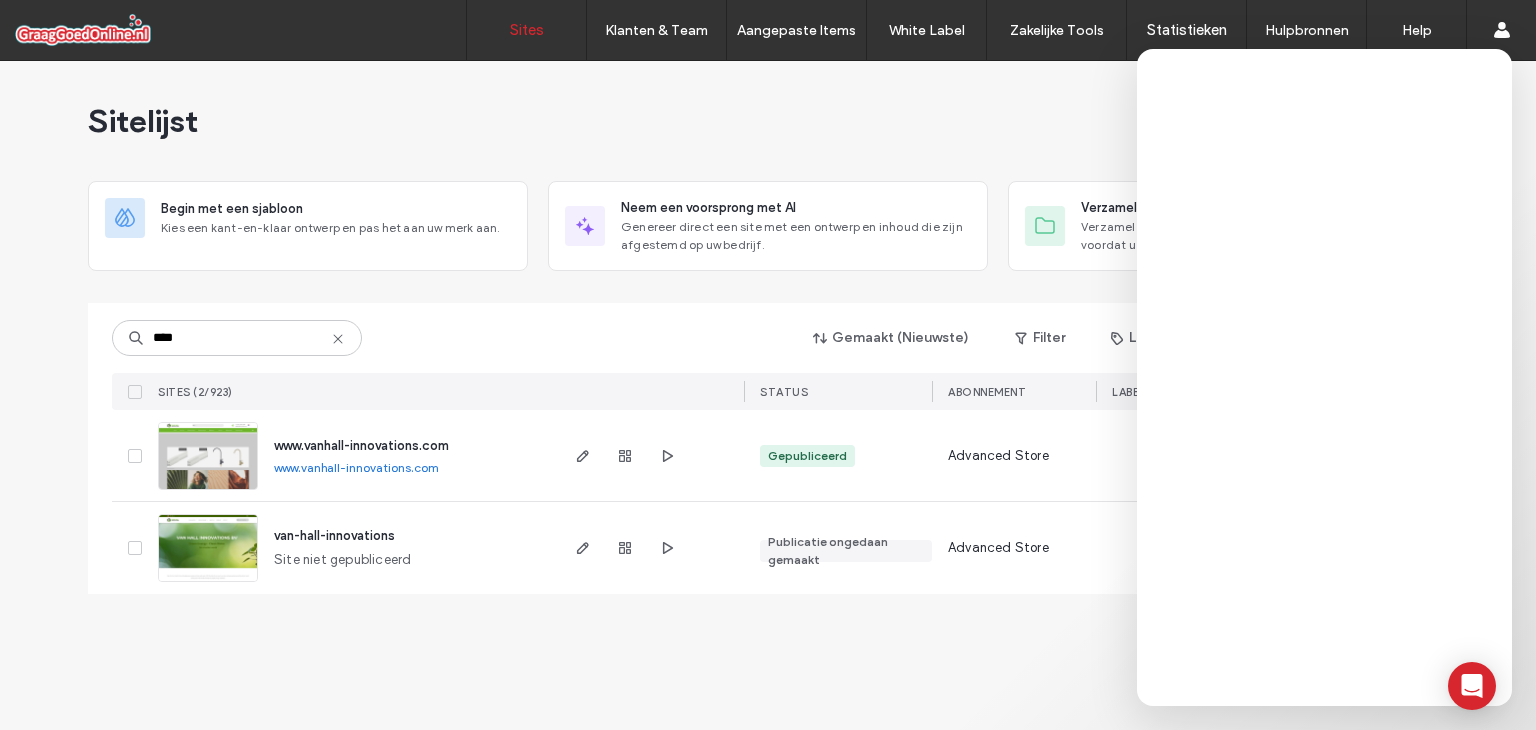 click on "Sitelijst" at bounding box center [768, 121] 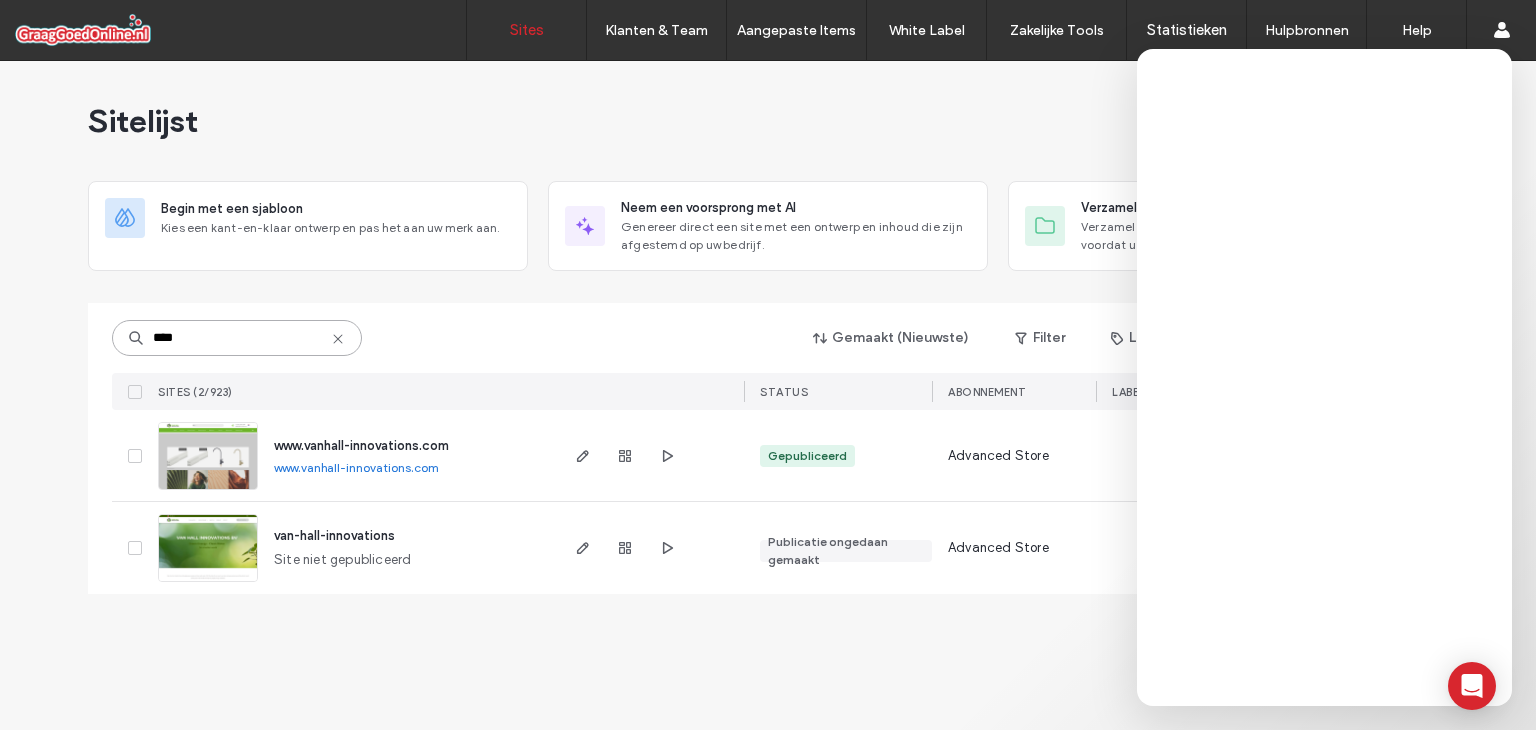 click on "****" at bounding box center [237, 338] 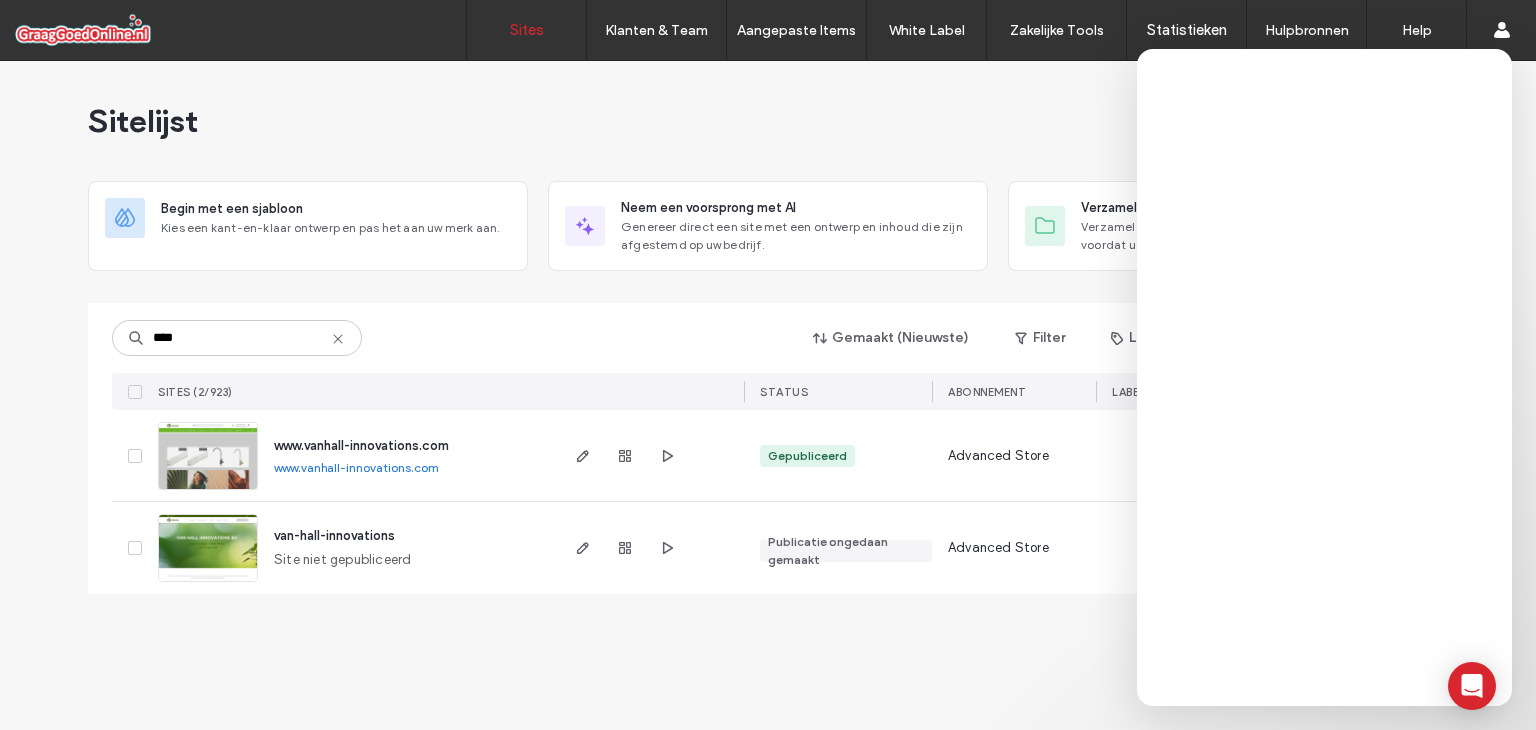 click 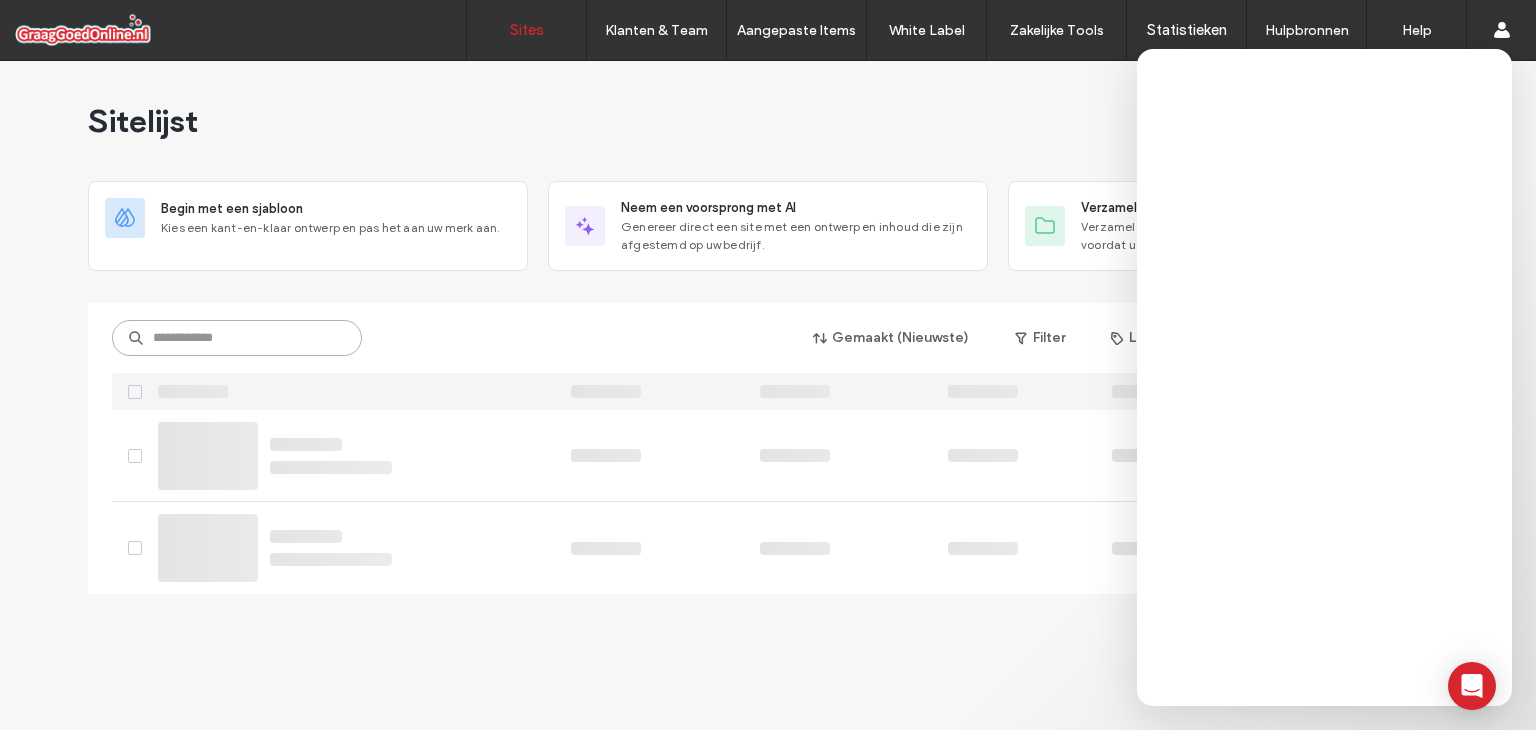 click at bounding box center [237, 338] 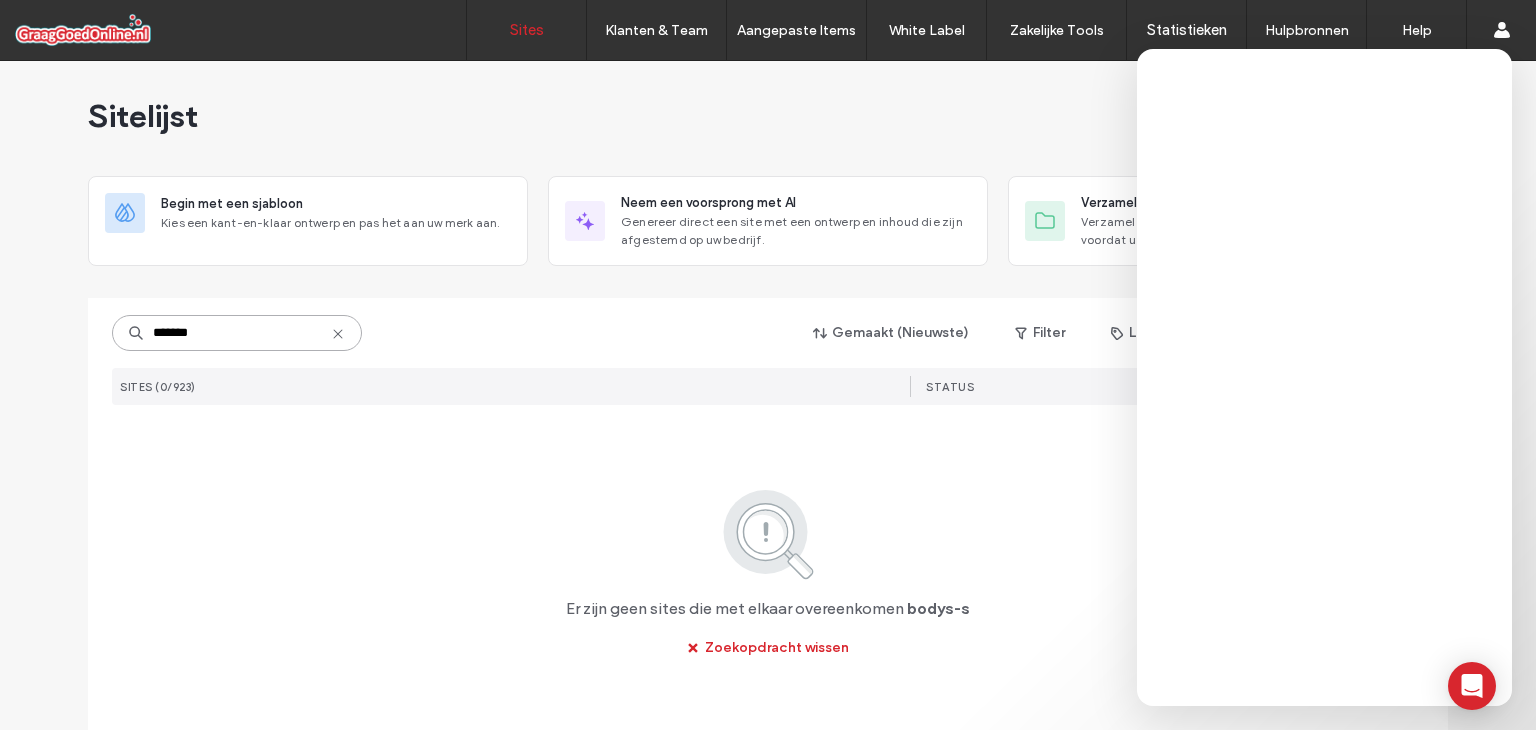 scroll, scrollTop: 0, scrollLeft: 0, axis: both 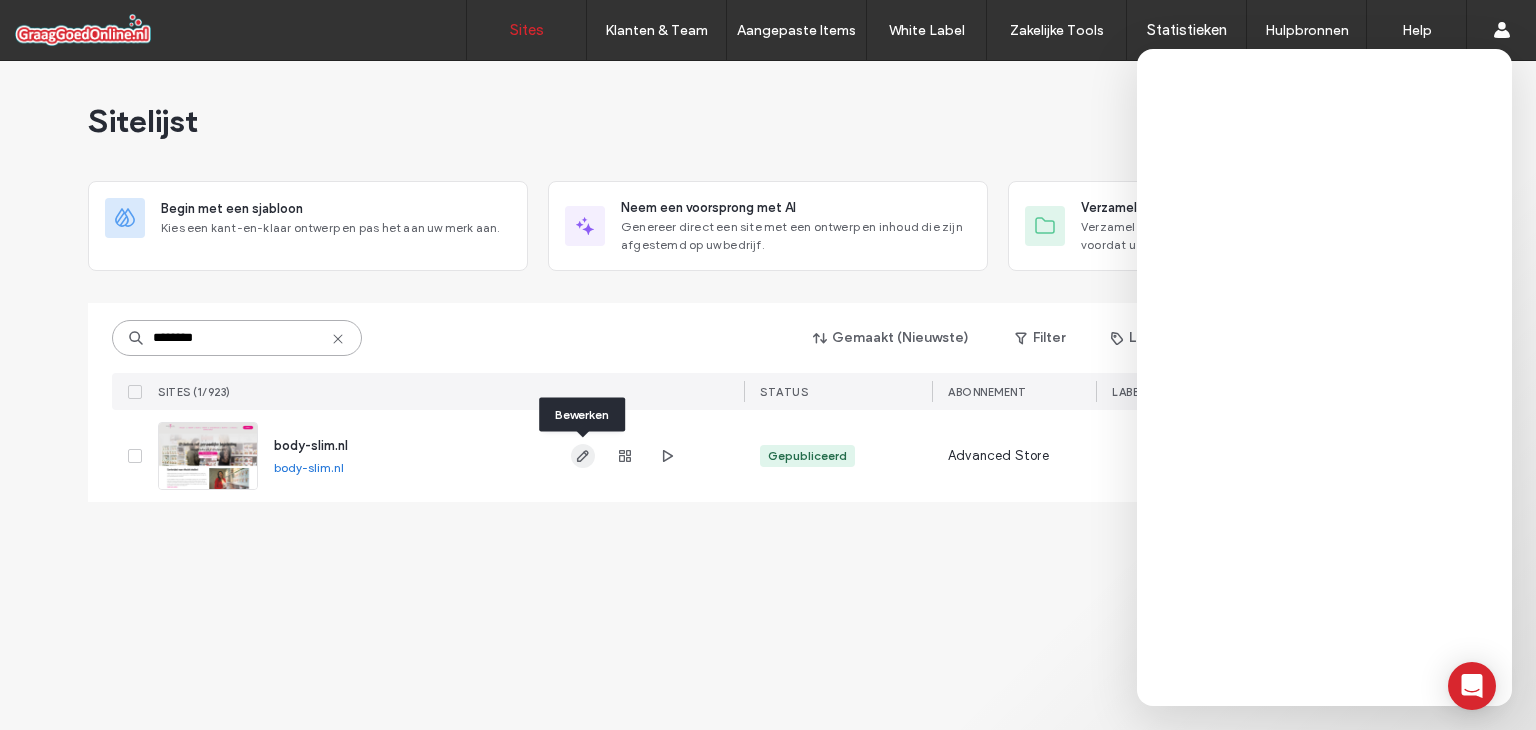 type on "********" 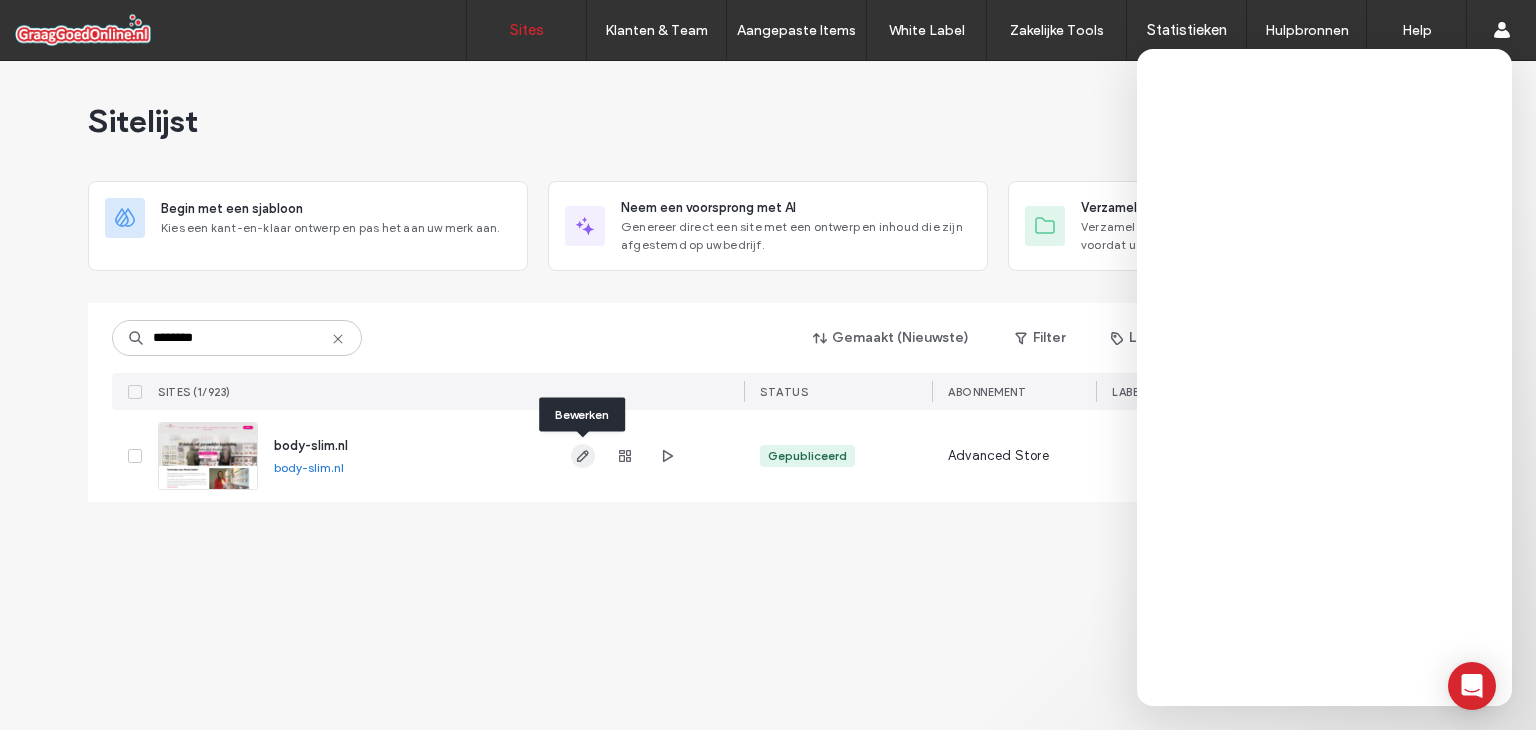 click 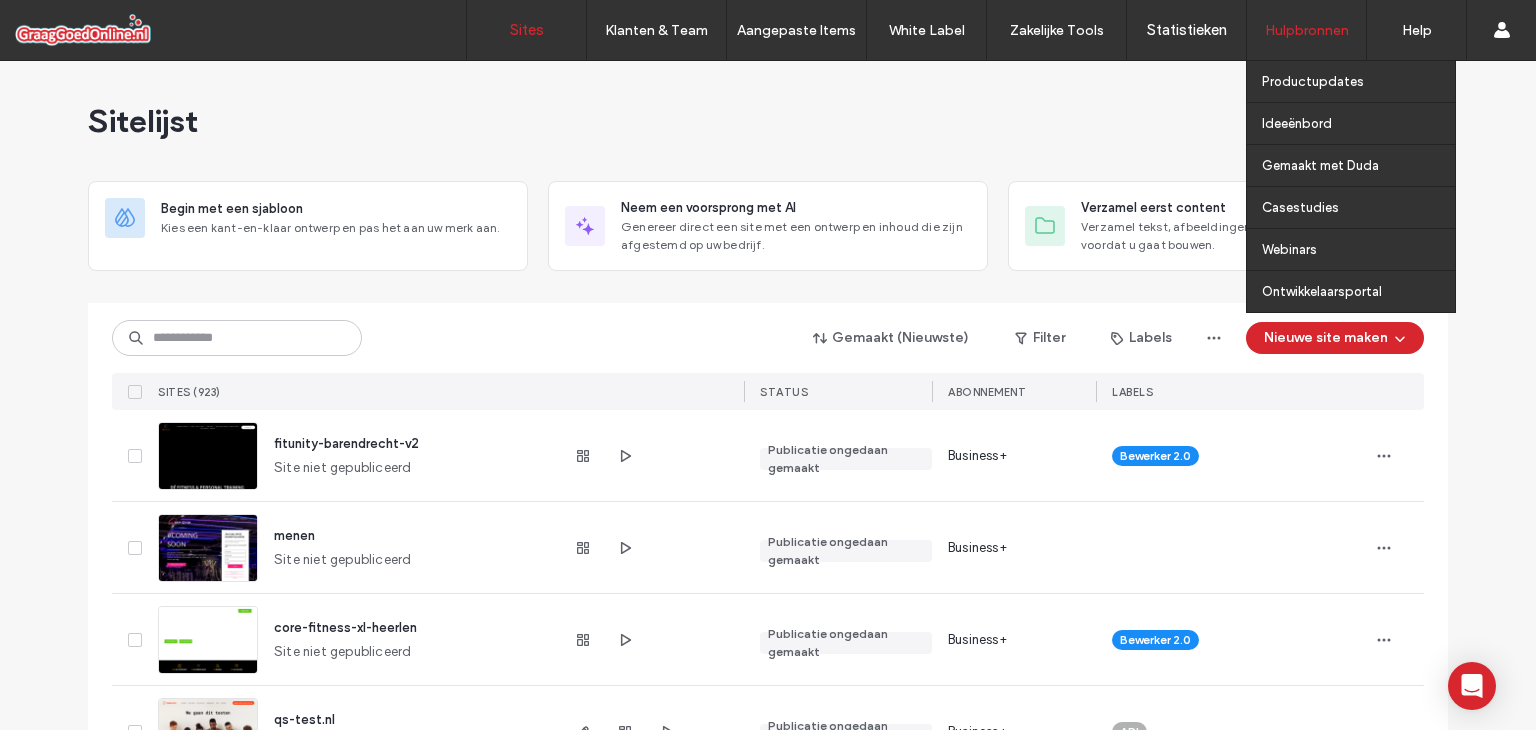 scroll, scrollTop: 0, scrollLeft: 0, axis: both 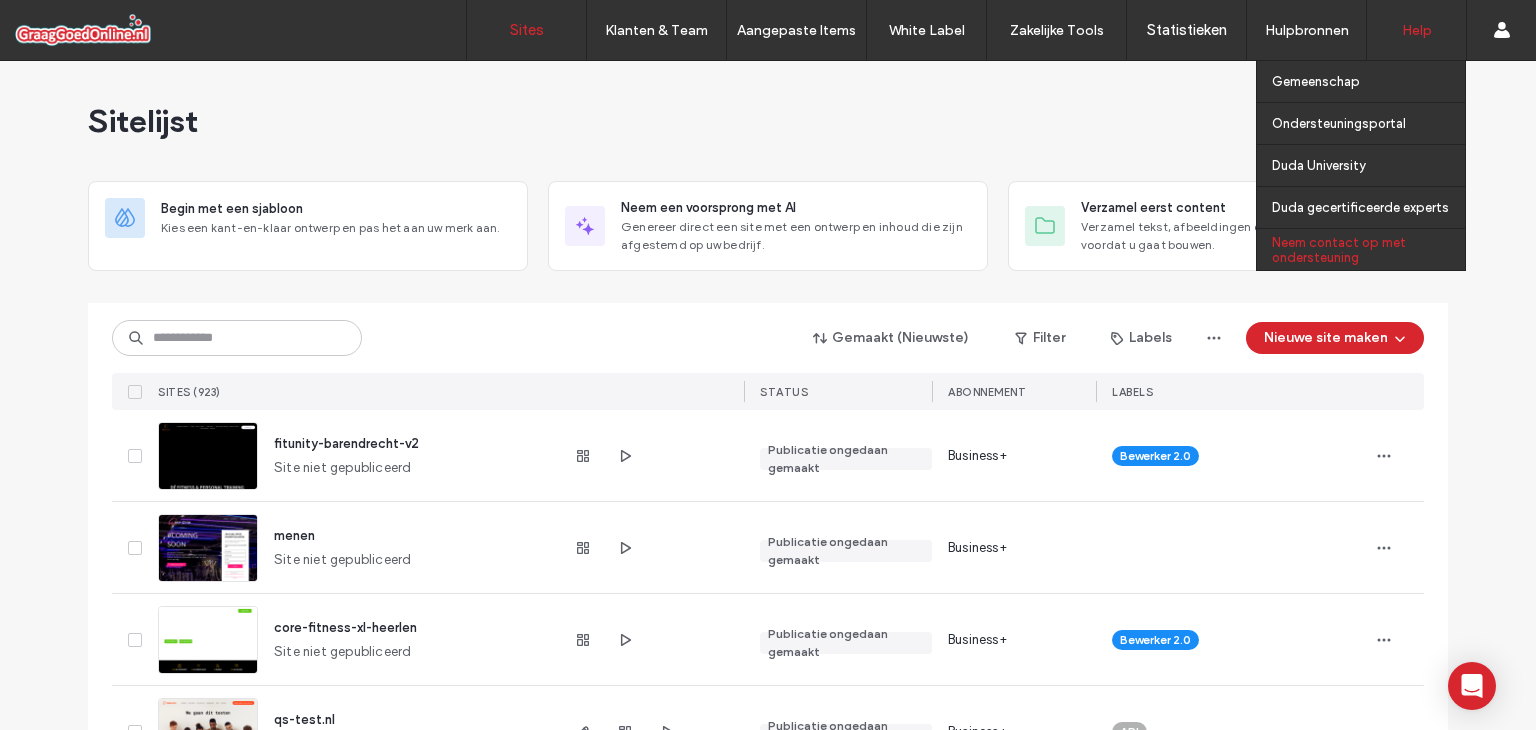 click on "Neem contact op met ondersteuning" at bounding box center [1368, 250] 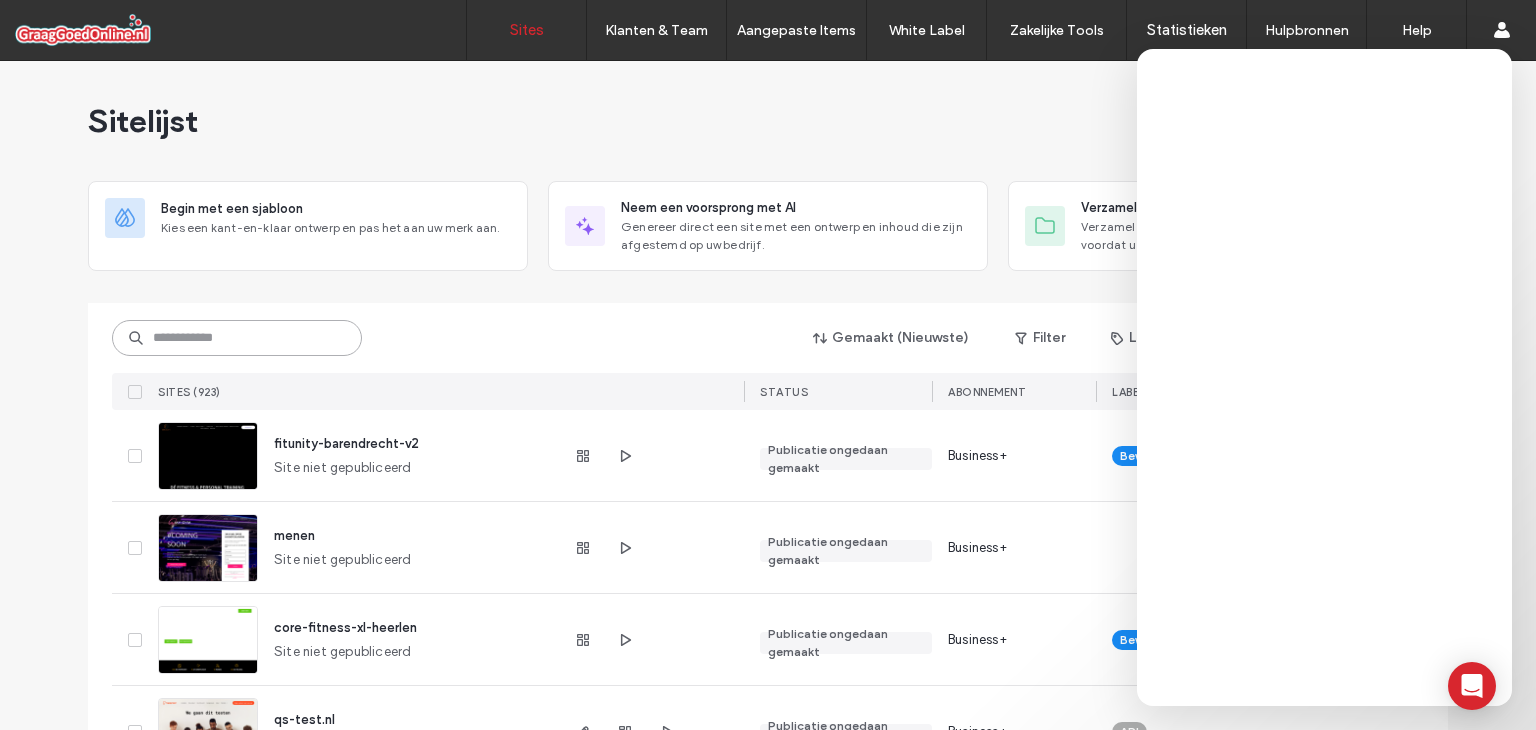 click at bounding box center (237, 338) 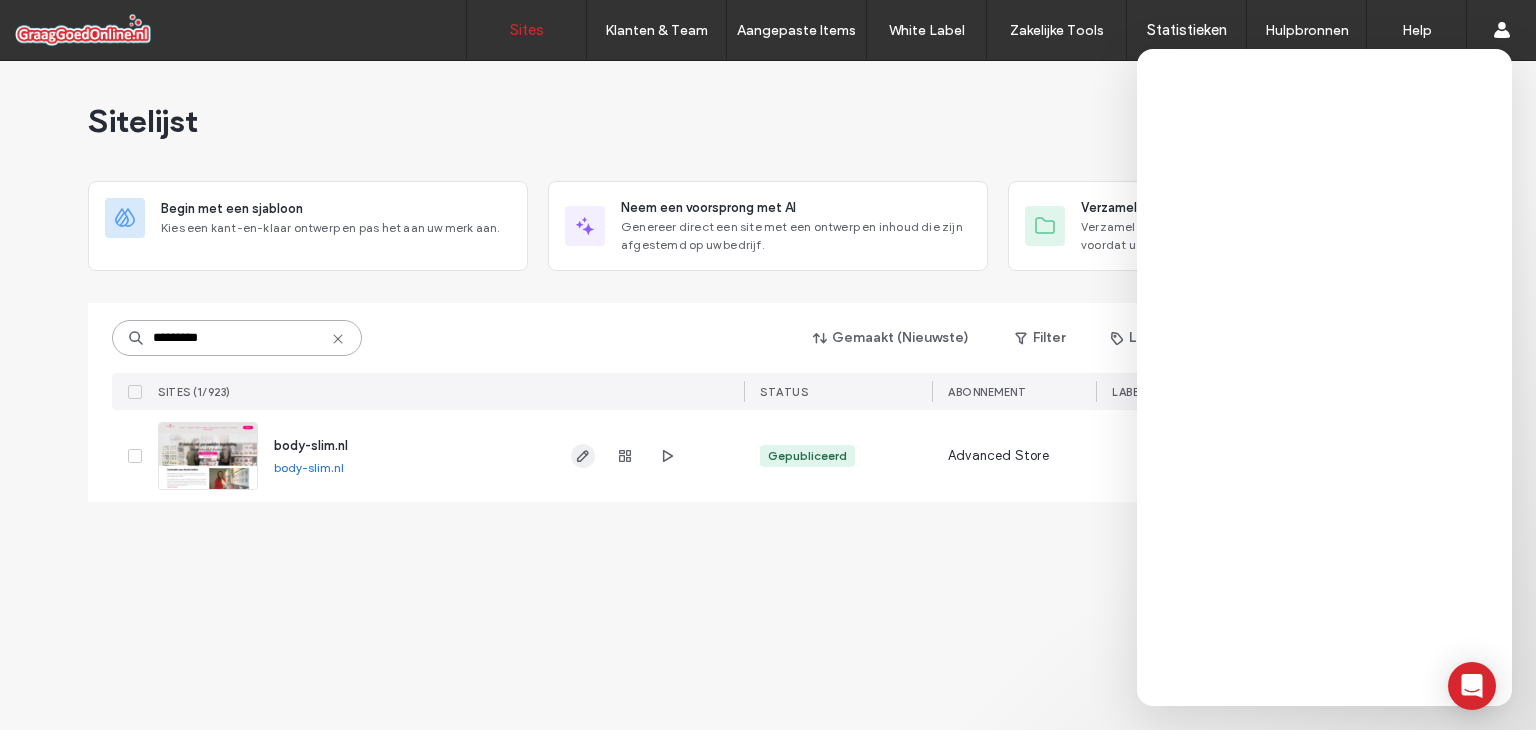 type on "*********" 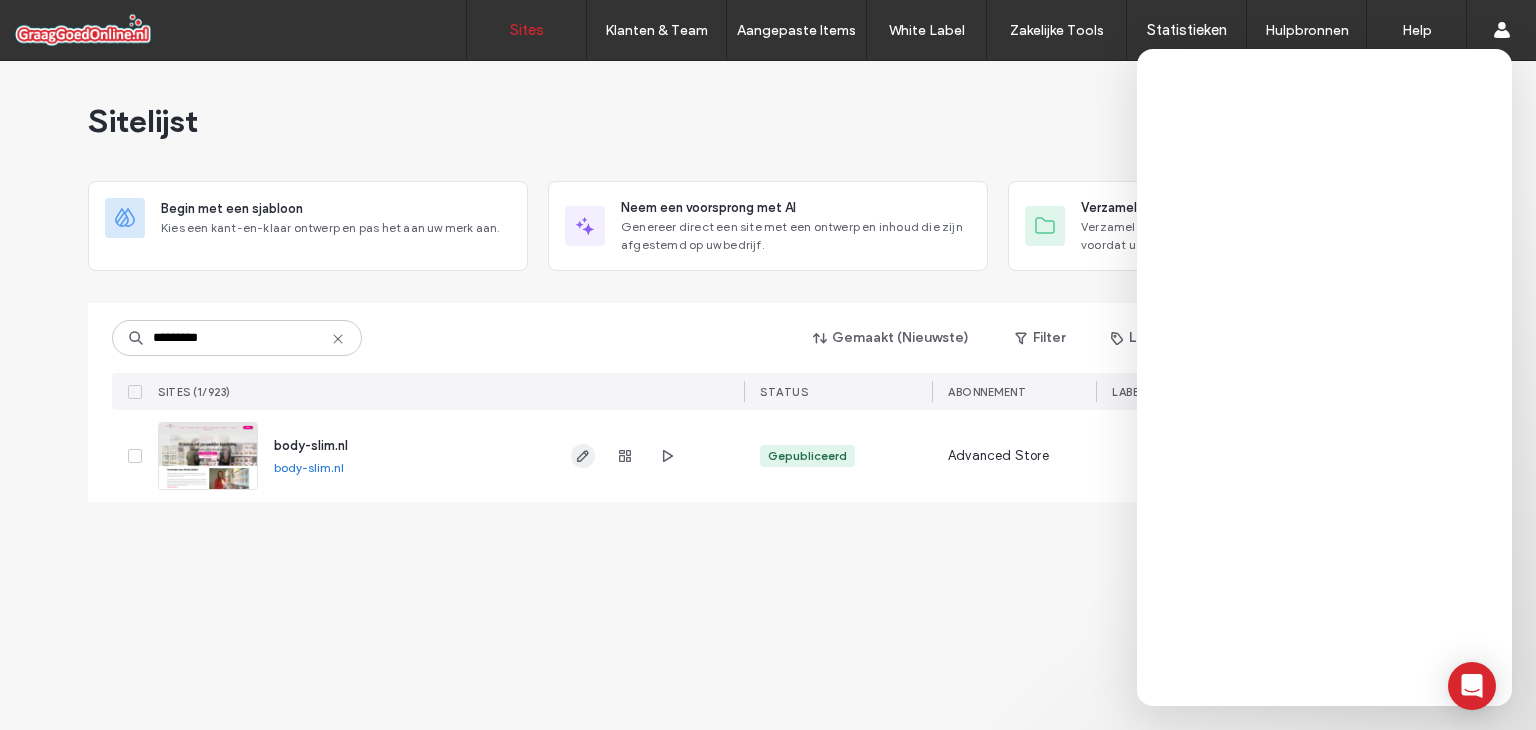 type 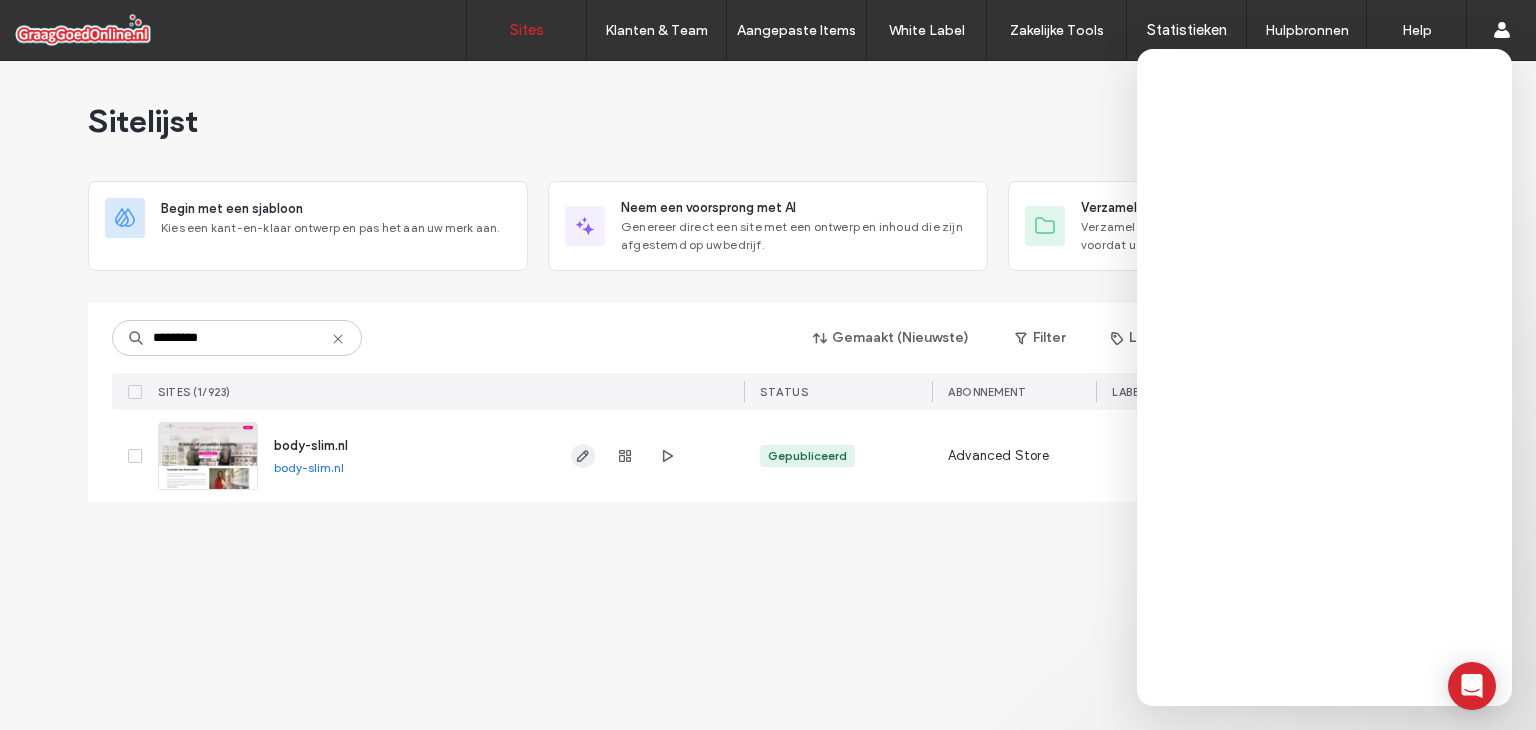 click 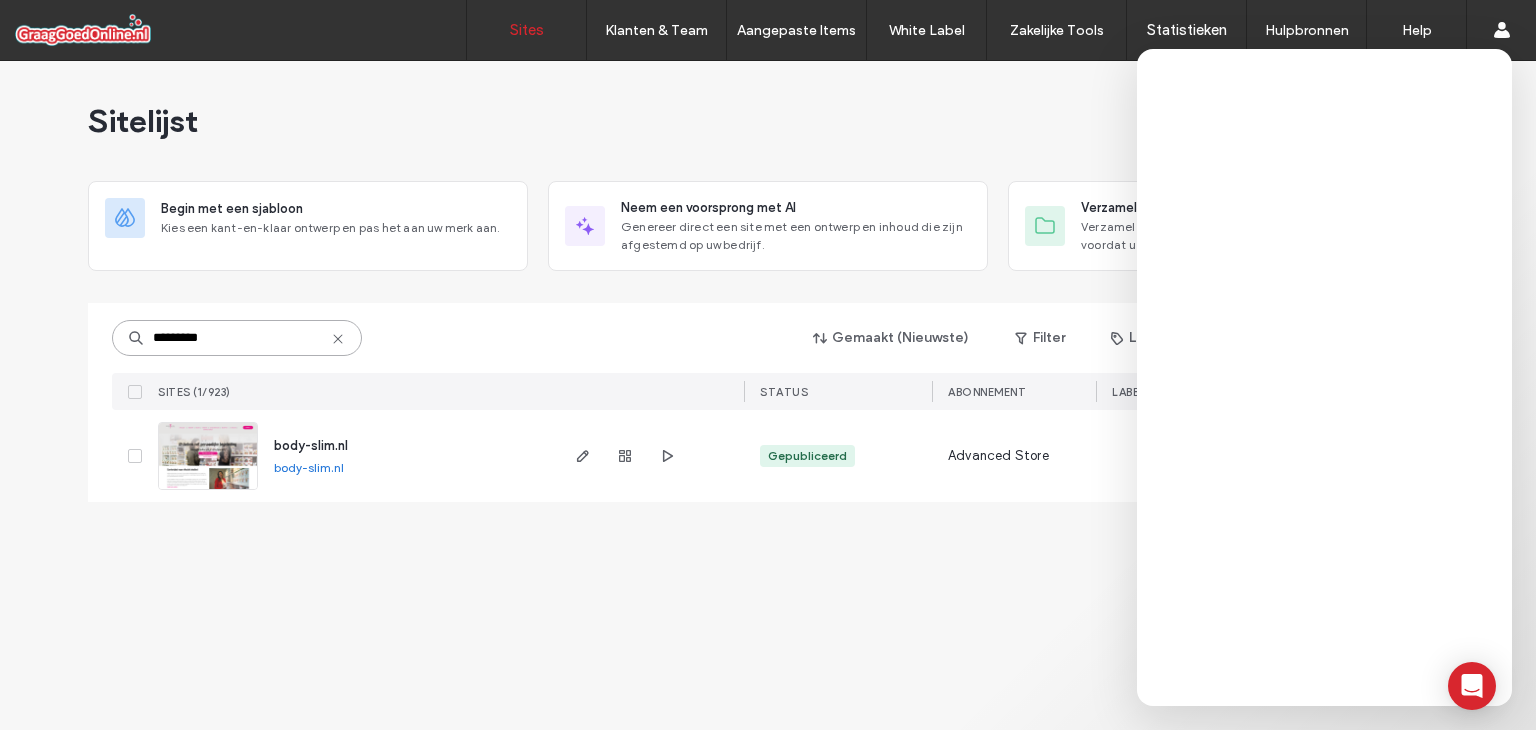 click on "*********" at bounding box center (237, 338) 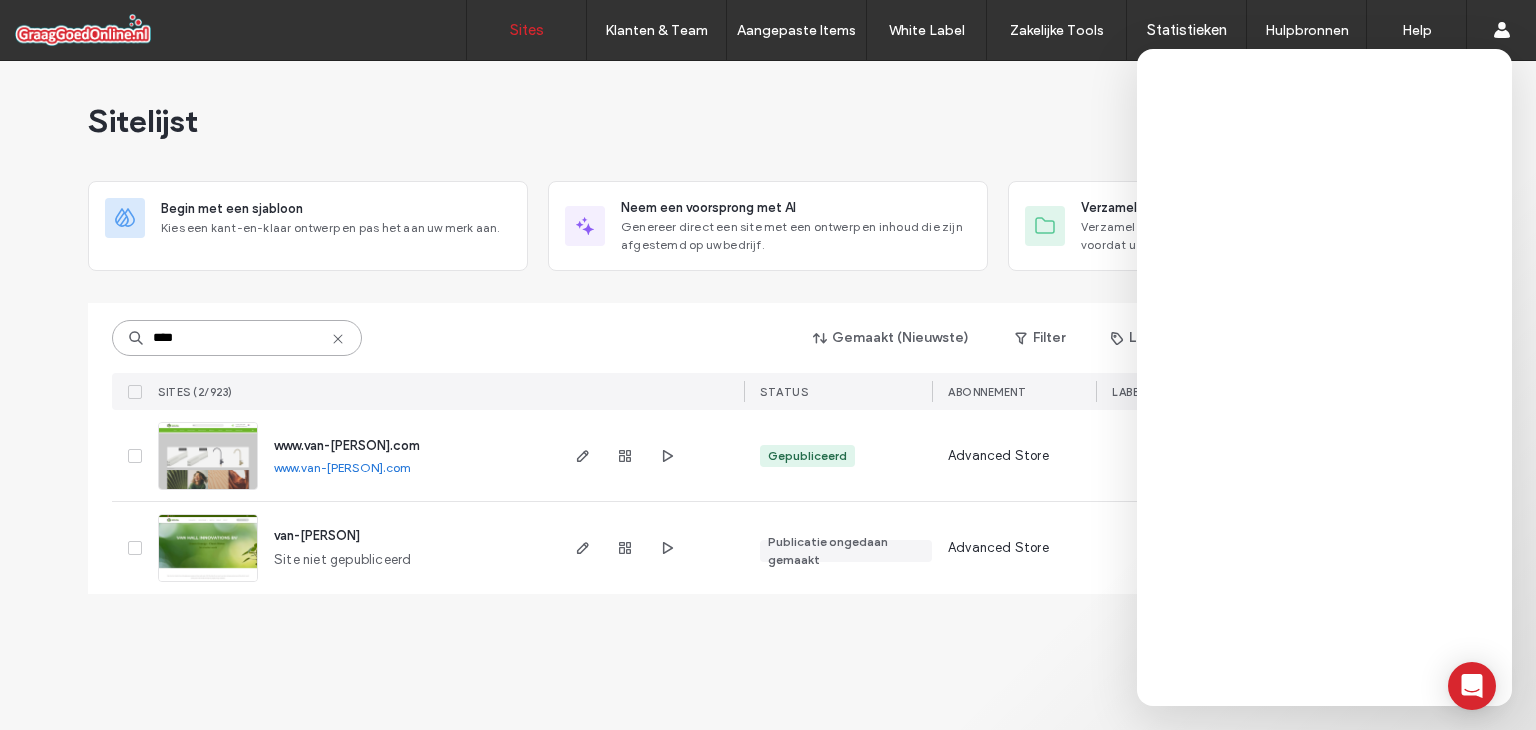 type on "****" 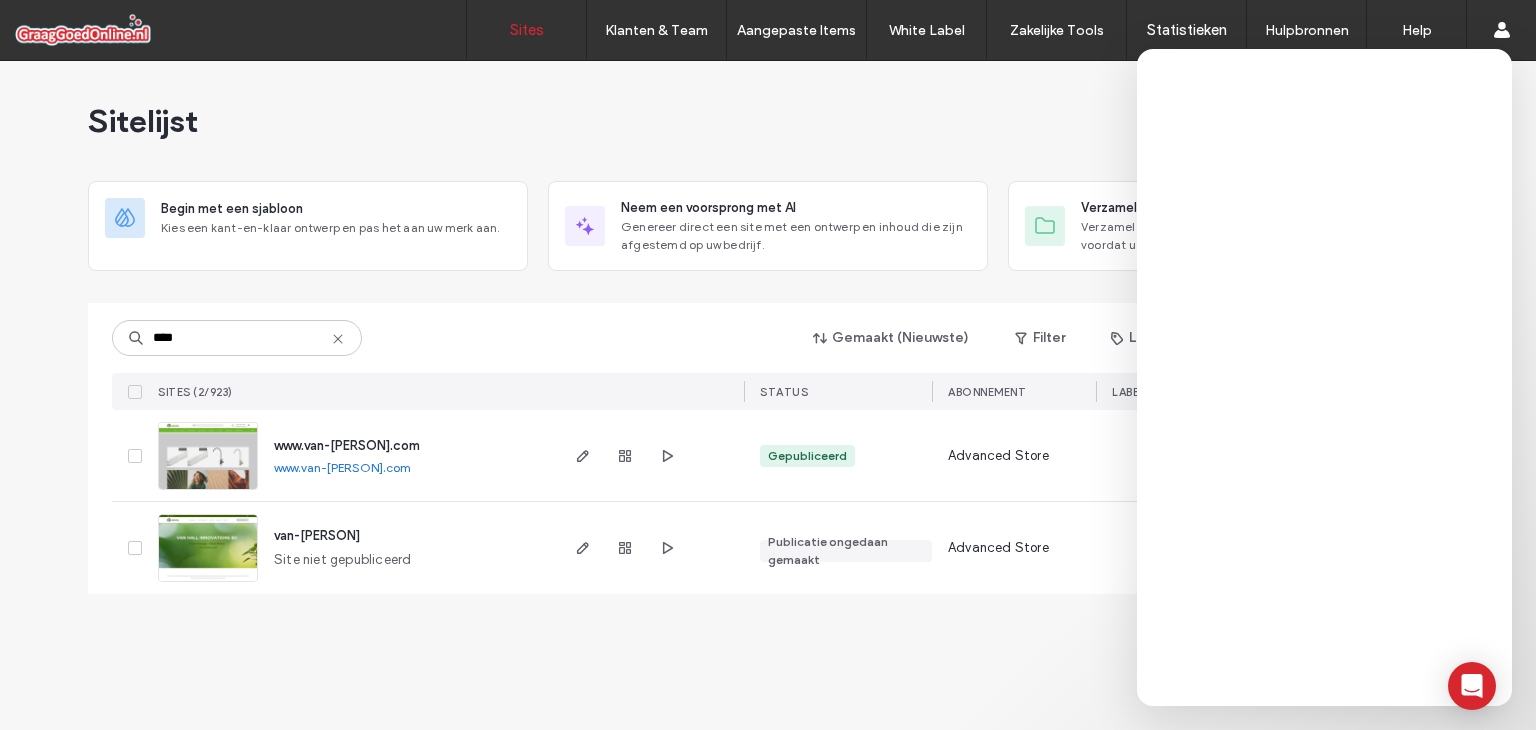 click on "www.vanhall-innovations.com" at bounding box center [347, 445] 